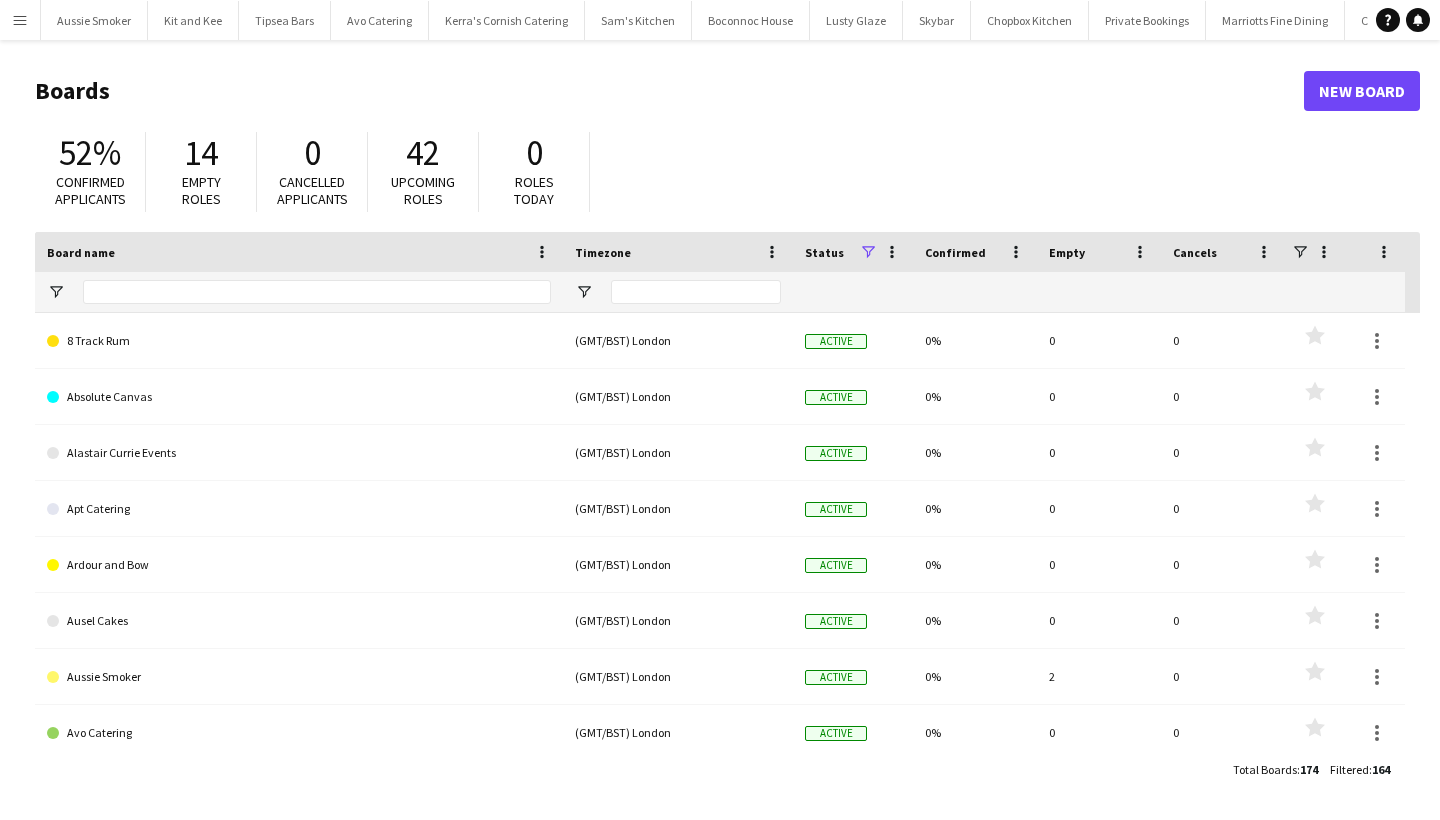 scroll, scrollTop: 0, scrollLeft: 0, axis: both 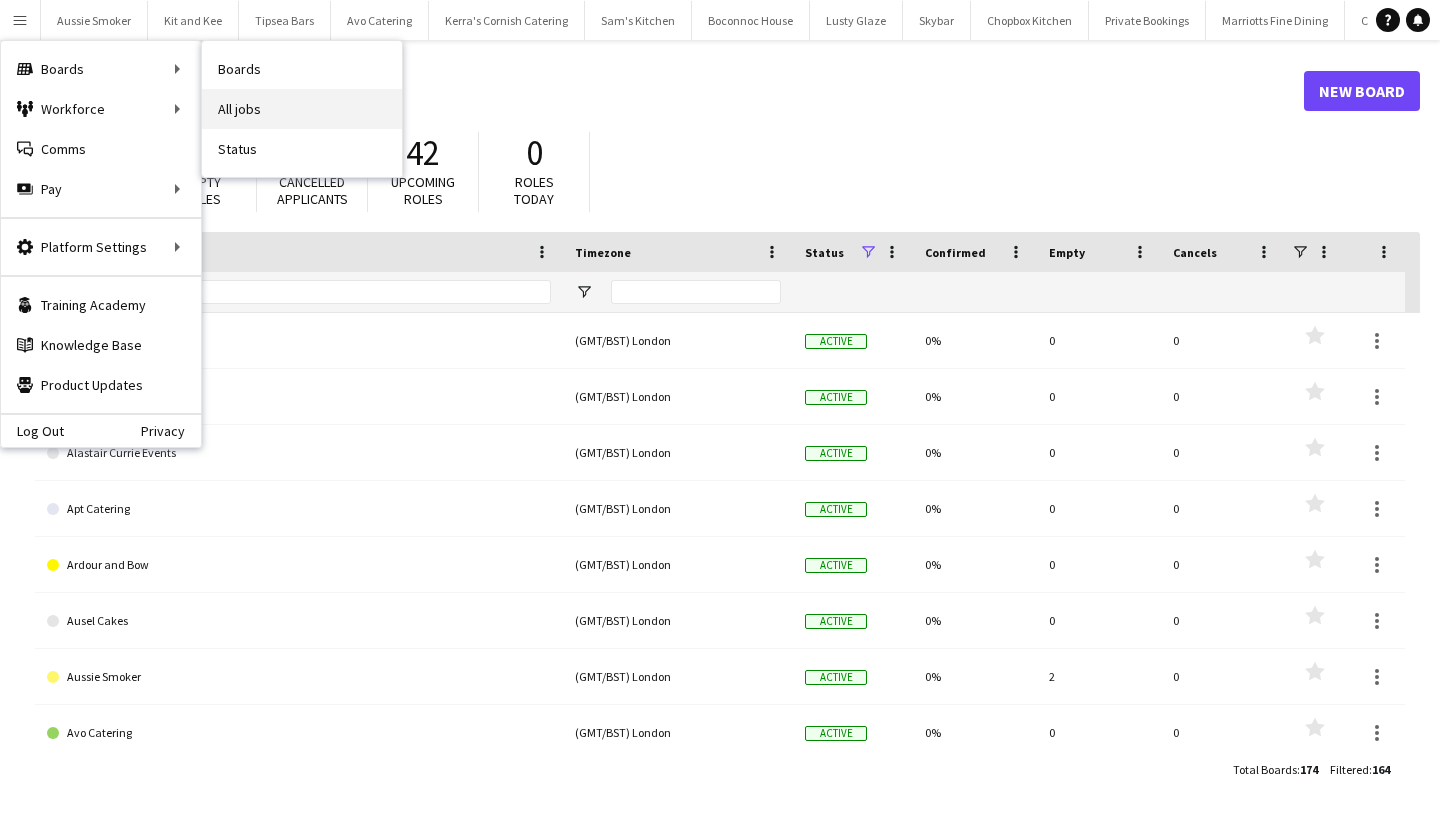 click on "All jobs" at bounding box center [302, 109] 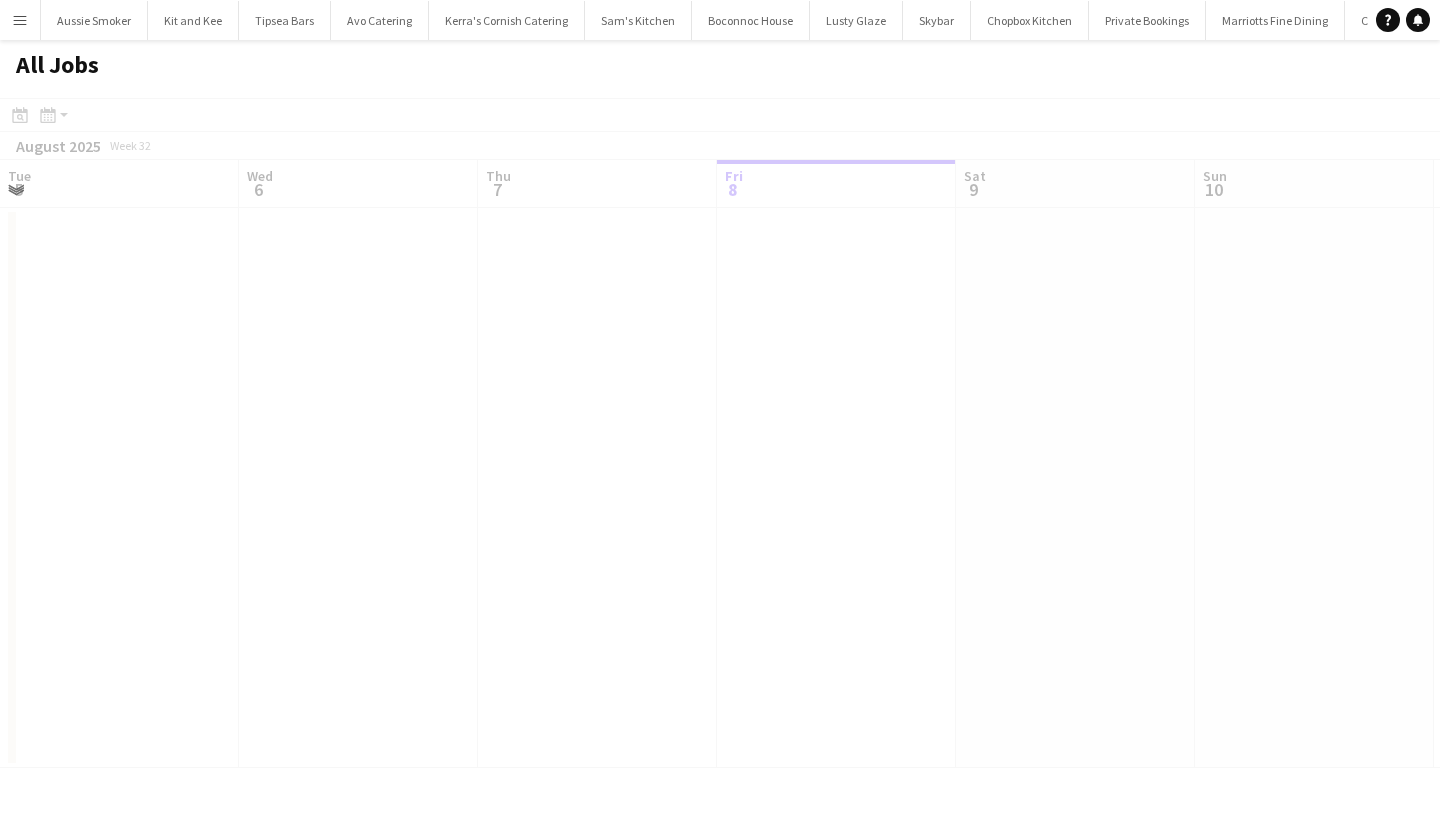 scroll, scrollTop: 0, scrollLeft: 478, axis: horizontal 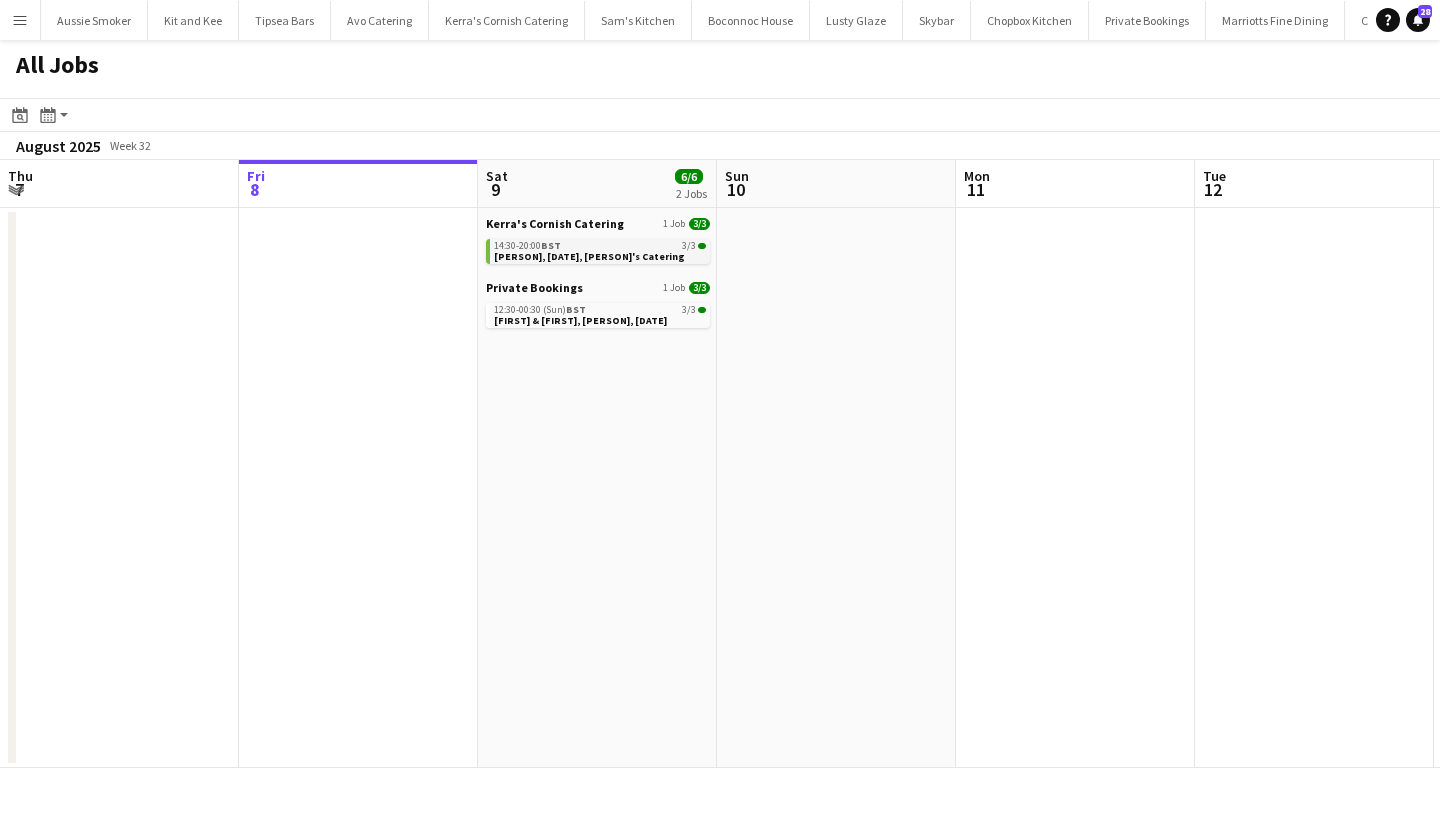 click on "BST" at bounding box center [551, 245] 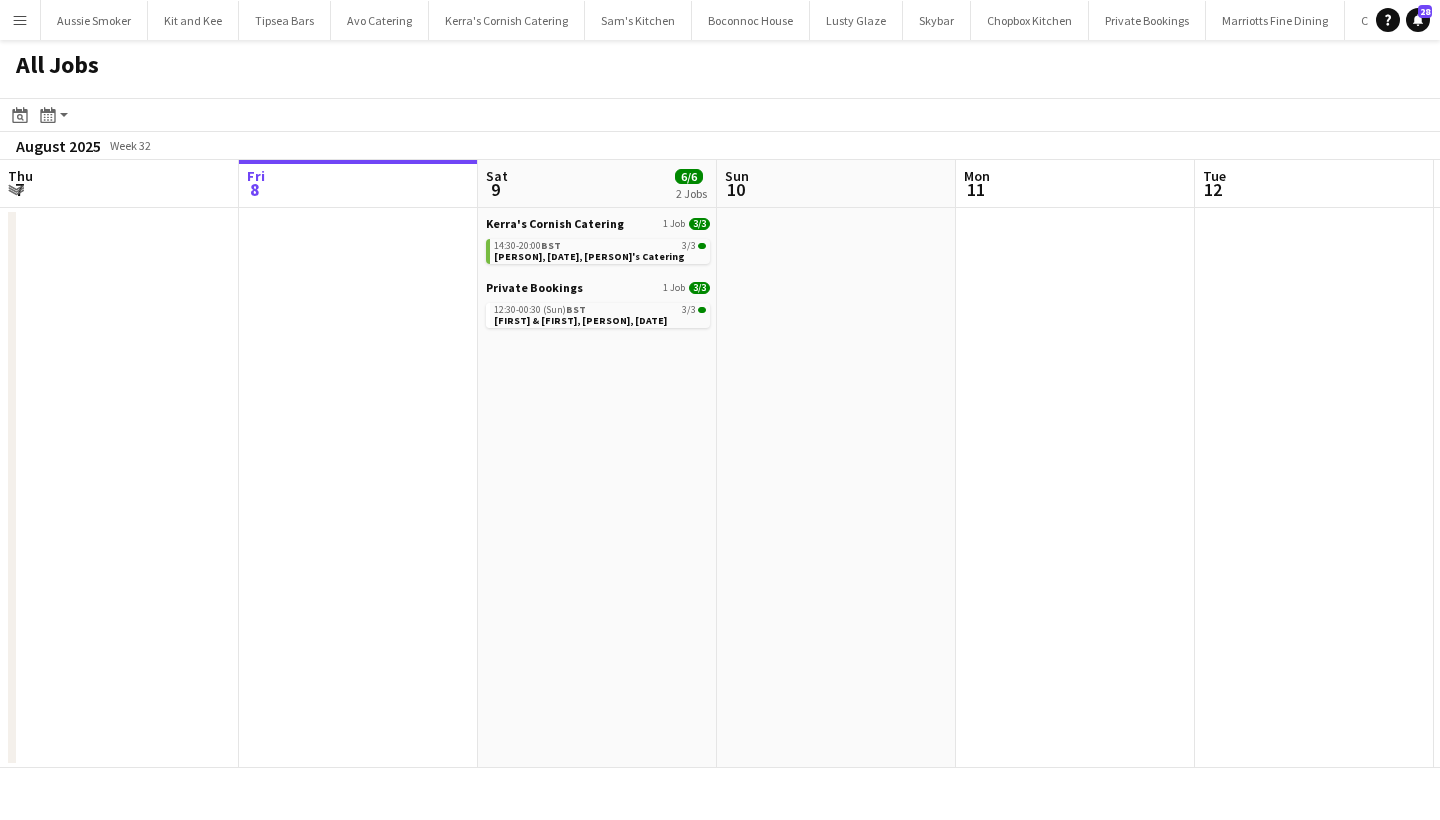 click on "Menu" at bounding box center (20, 20) 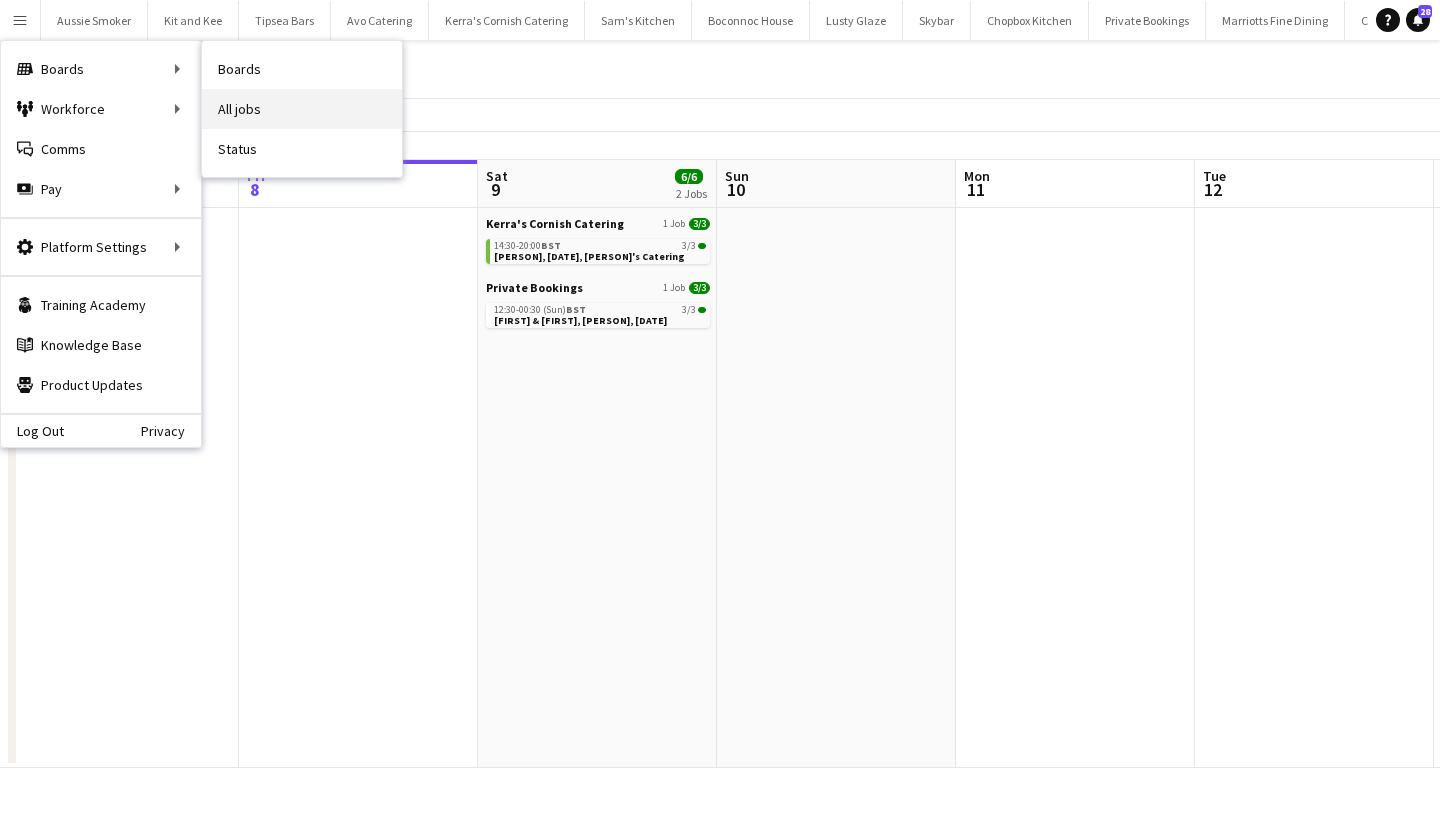 click on "All jobs" at bounding box center [302, 109] 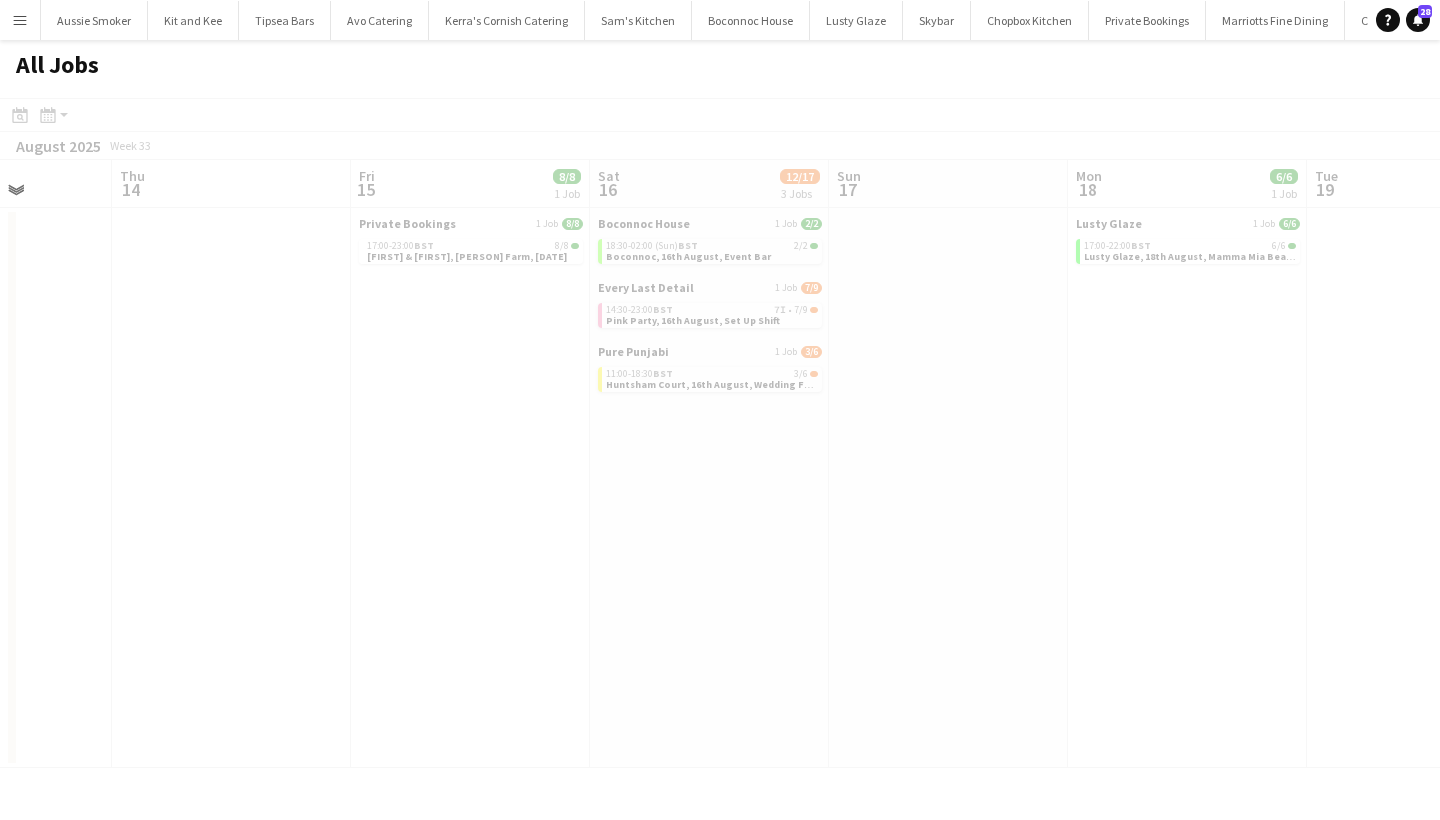 scroll, scrollTop: 0, scrollLeft: 556, axis: horizontal 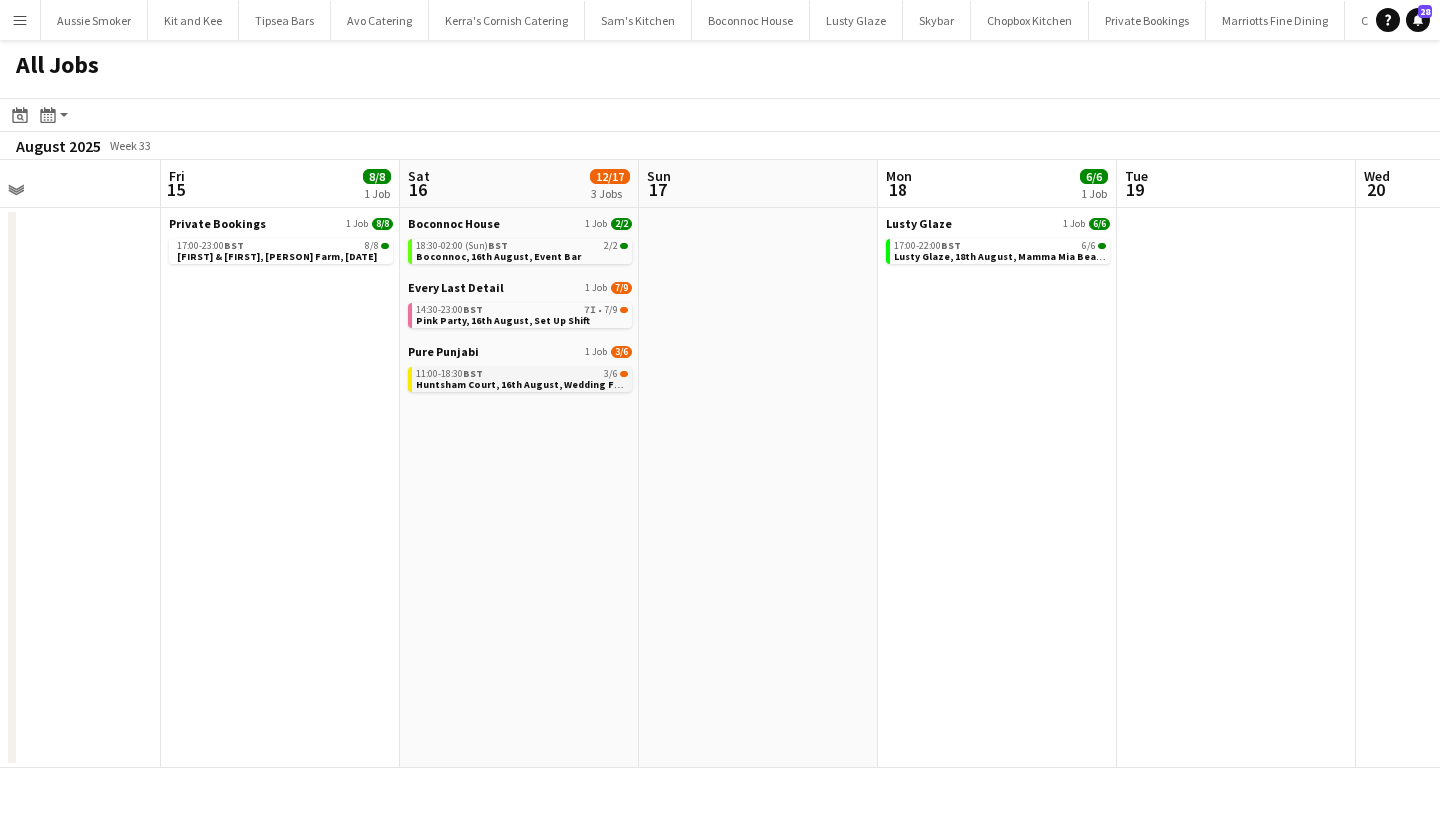 click on "11:00-18:30    BST   3/6" at bounding box center [522, 374] 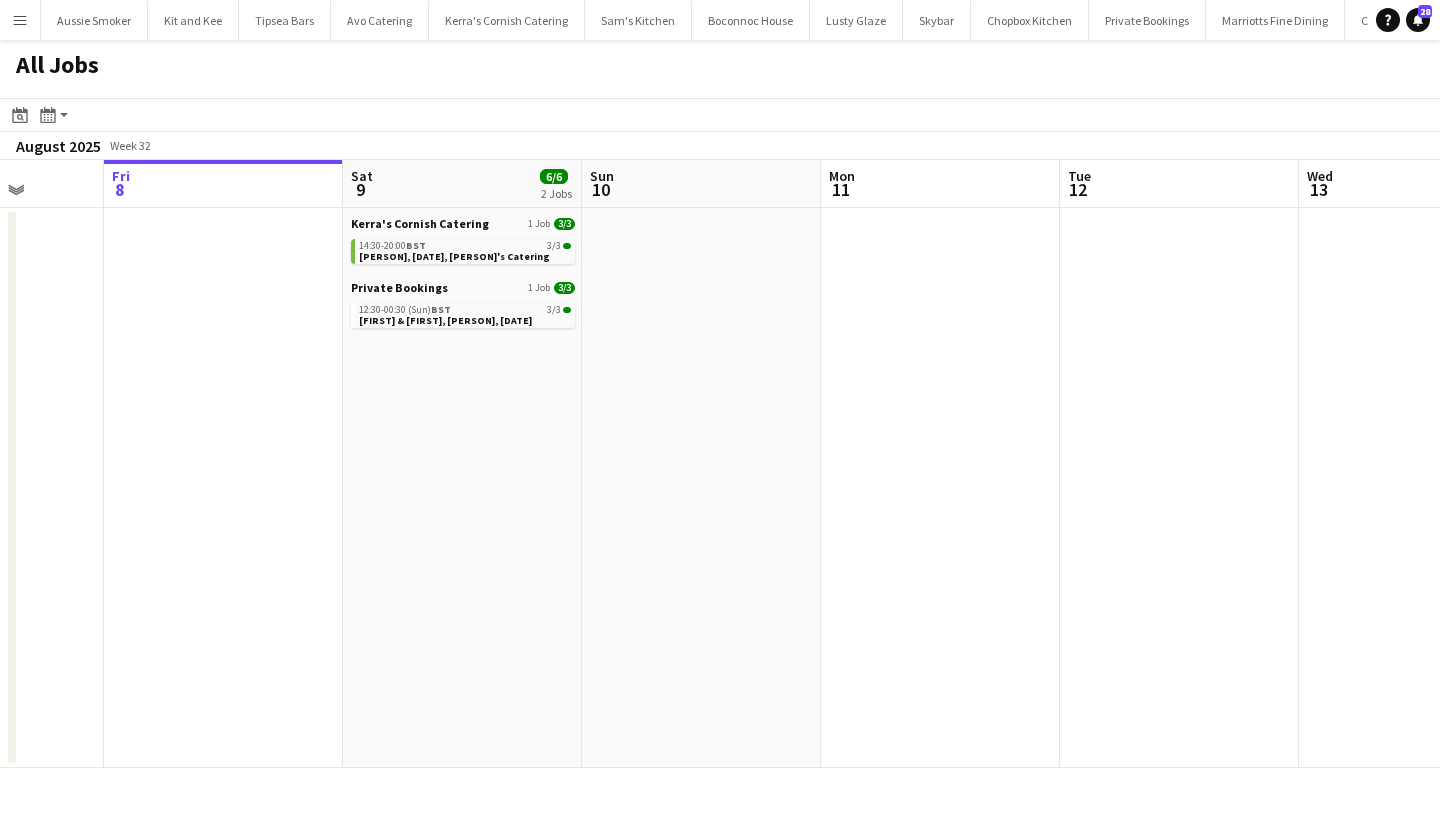 scroll, scrollTop: 0, scrollLeft: 613, axis: horizontal 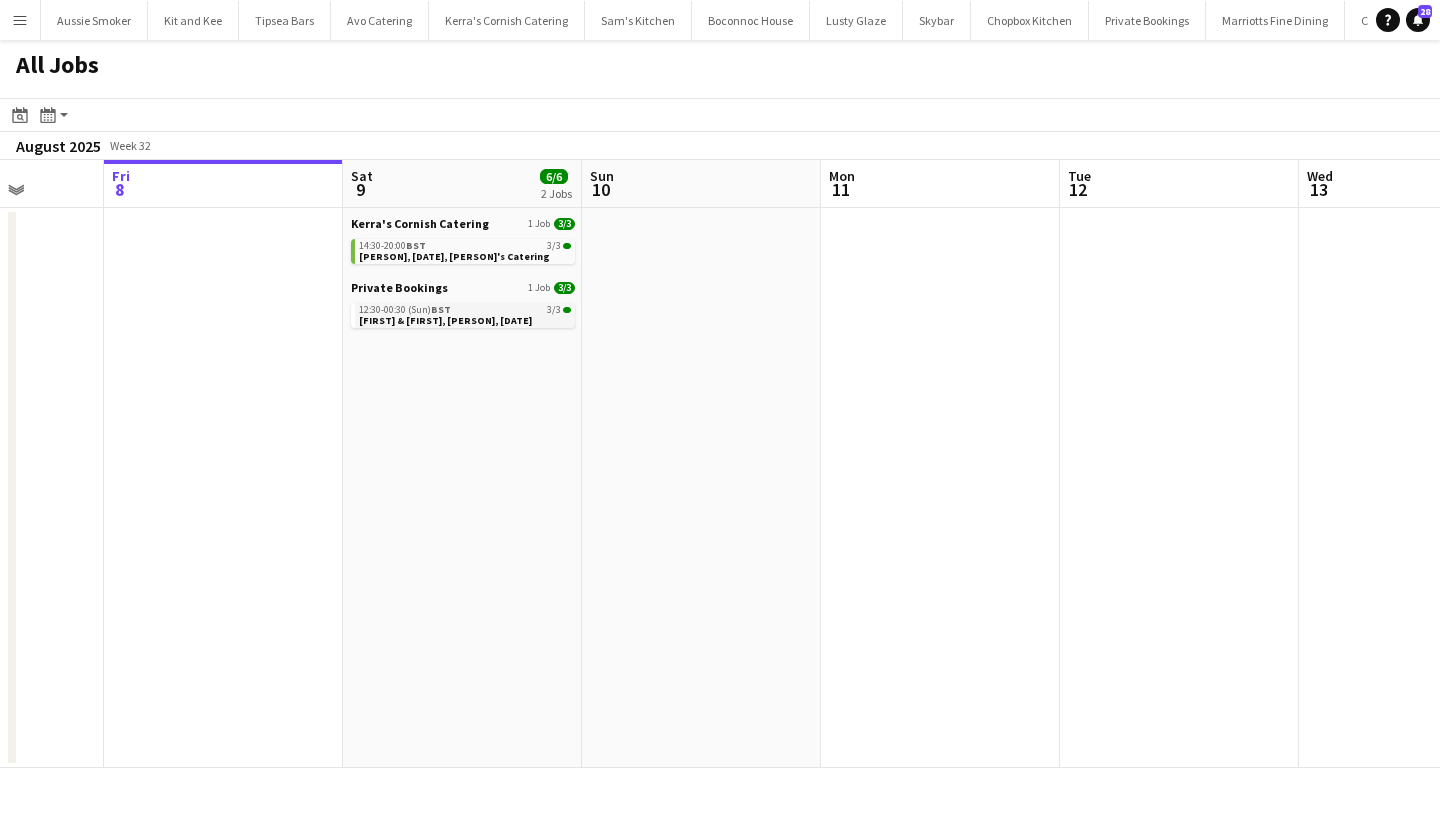 click on "[FIRST] & [FIRST], [PERSON], [DATE]" at bounding box center [445, 320] 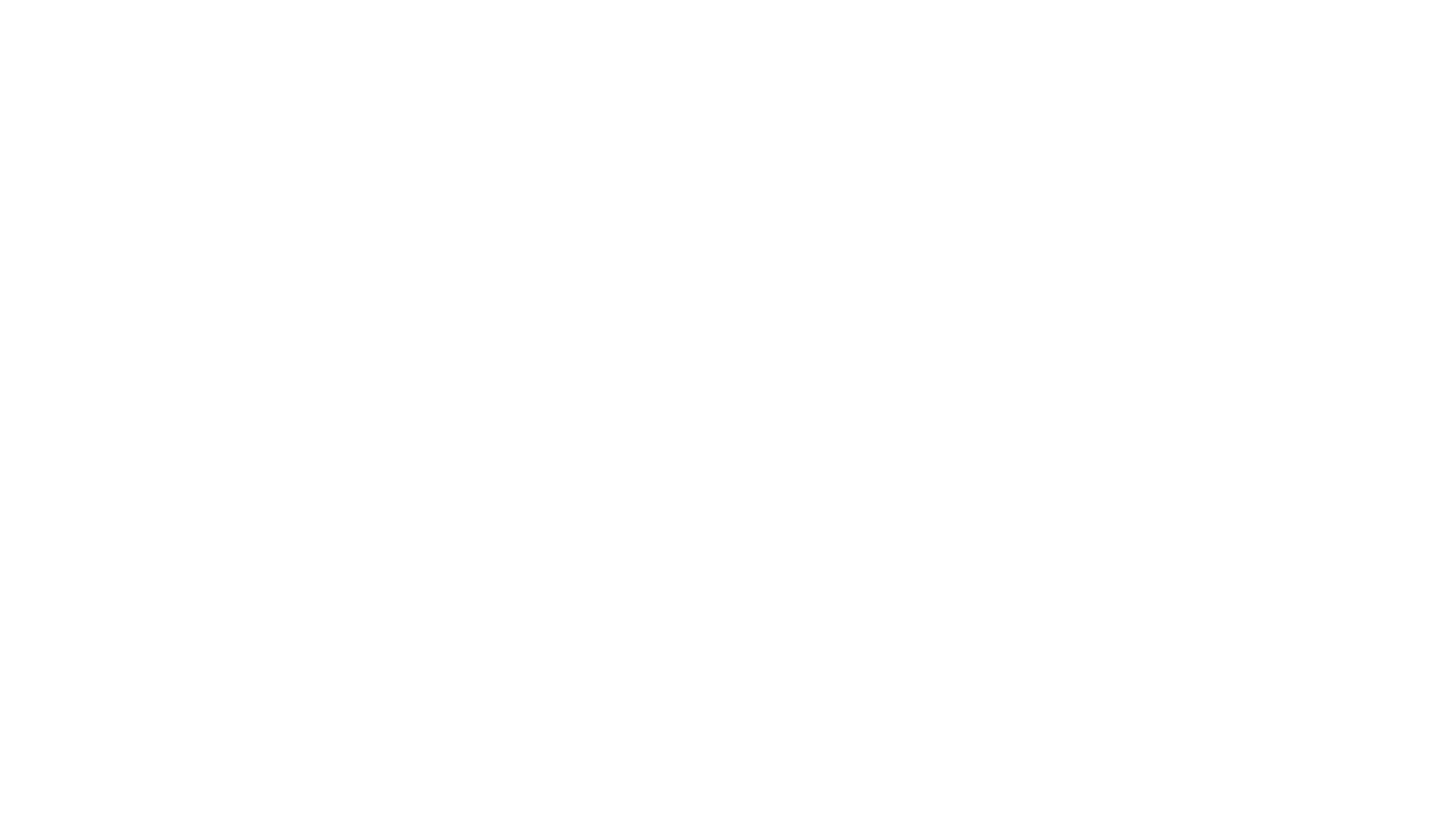 scroll, scrollTop: 0, scrollLeft: 0, axis: both 